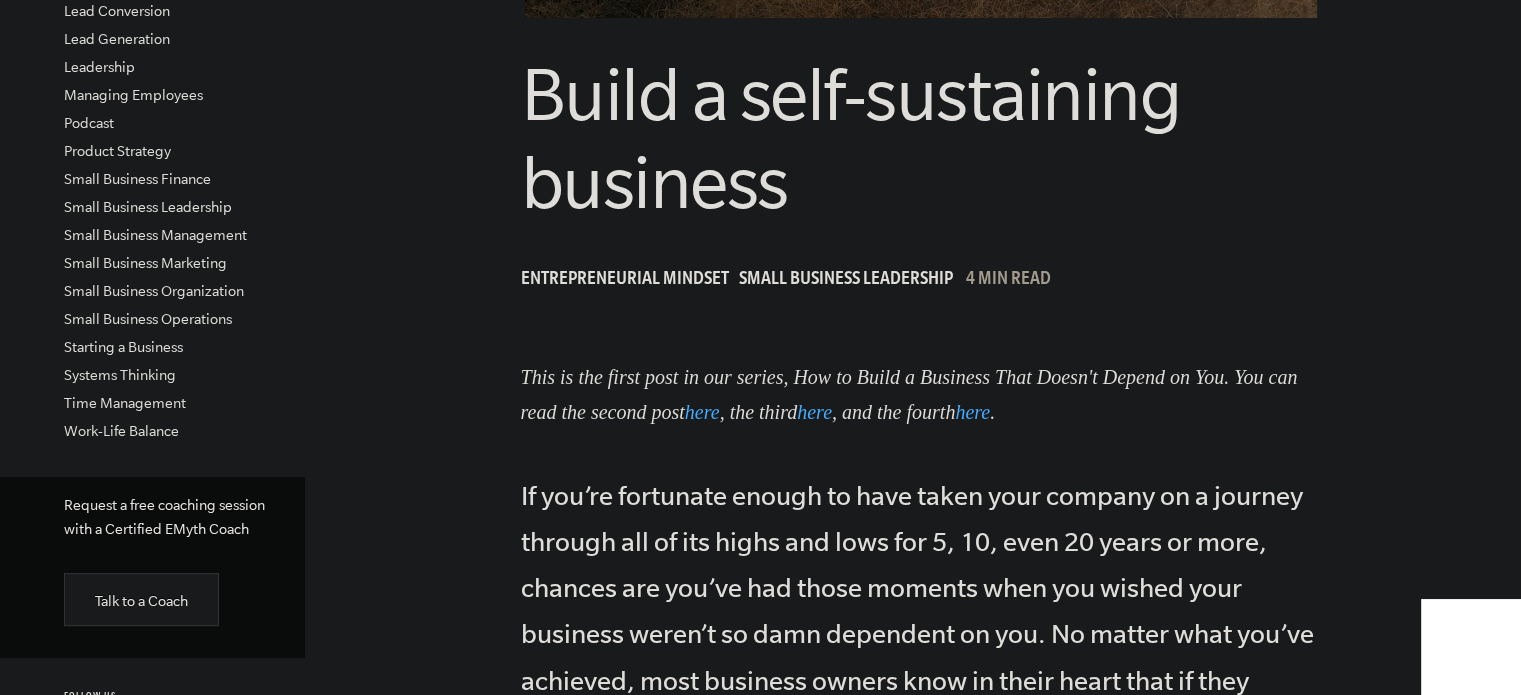 scroll, scrollTop: 680, scrollLeft: 0, axis: vertical 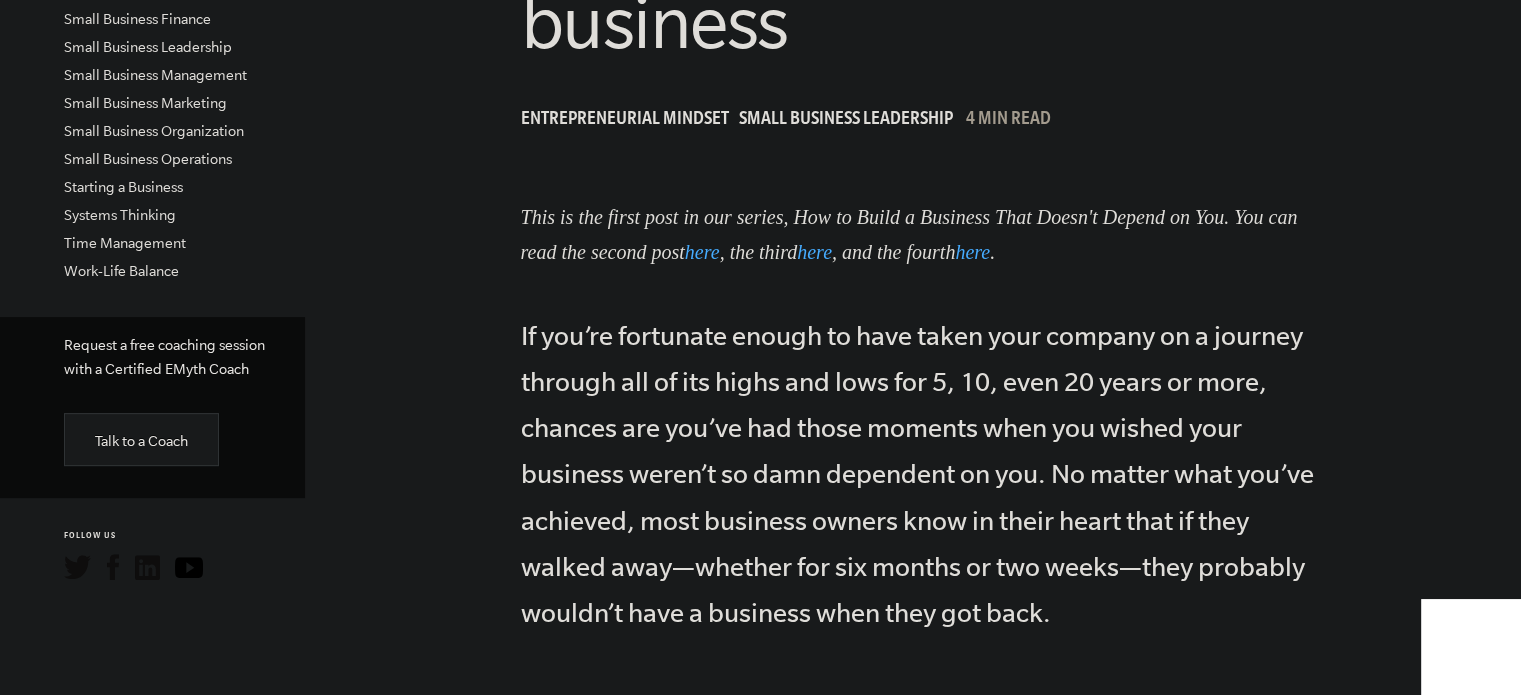 click on "here" at bounding box center (702, 252) 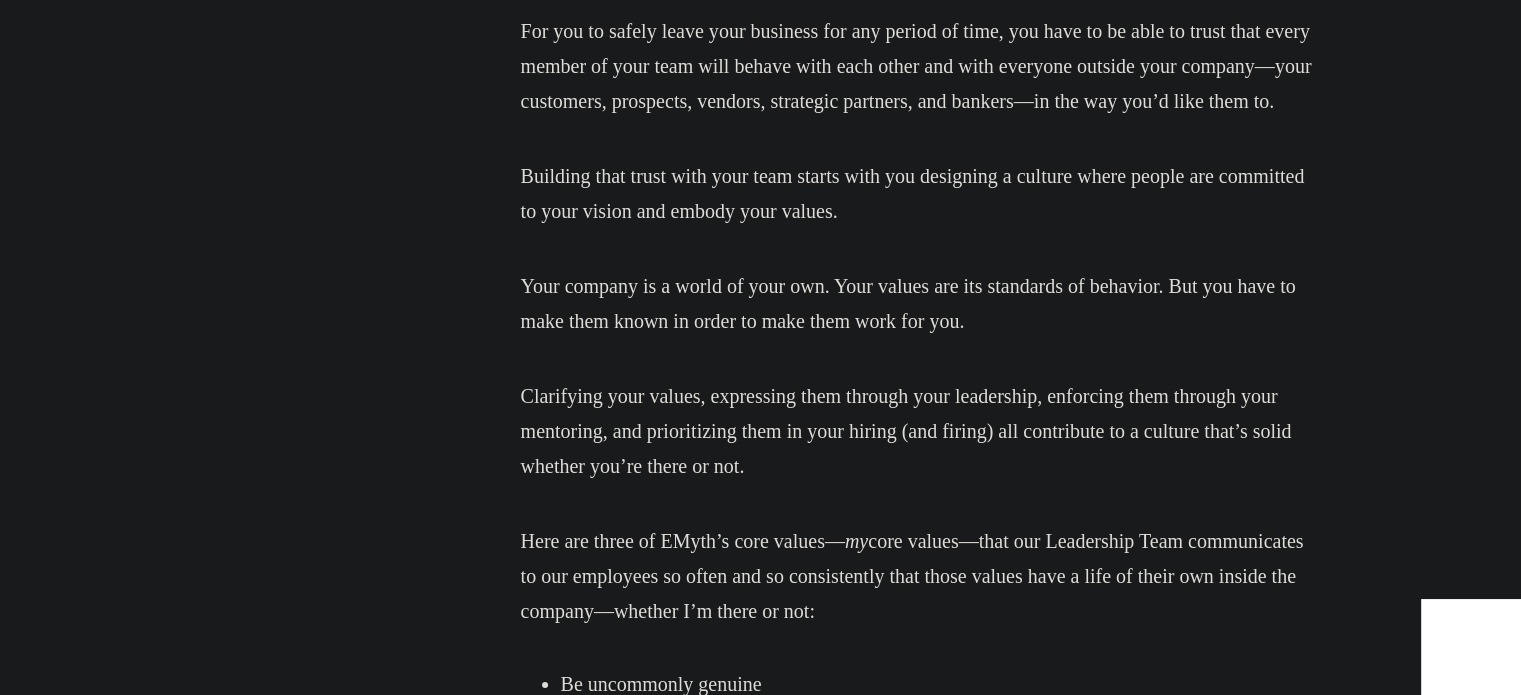 scroll, scrollTop: 6903, scrollLeft: 0, axis: vertical 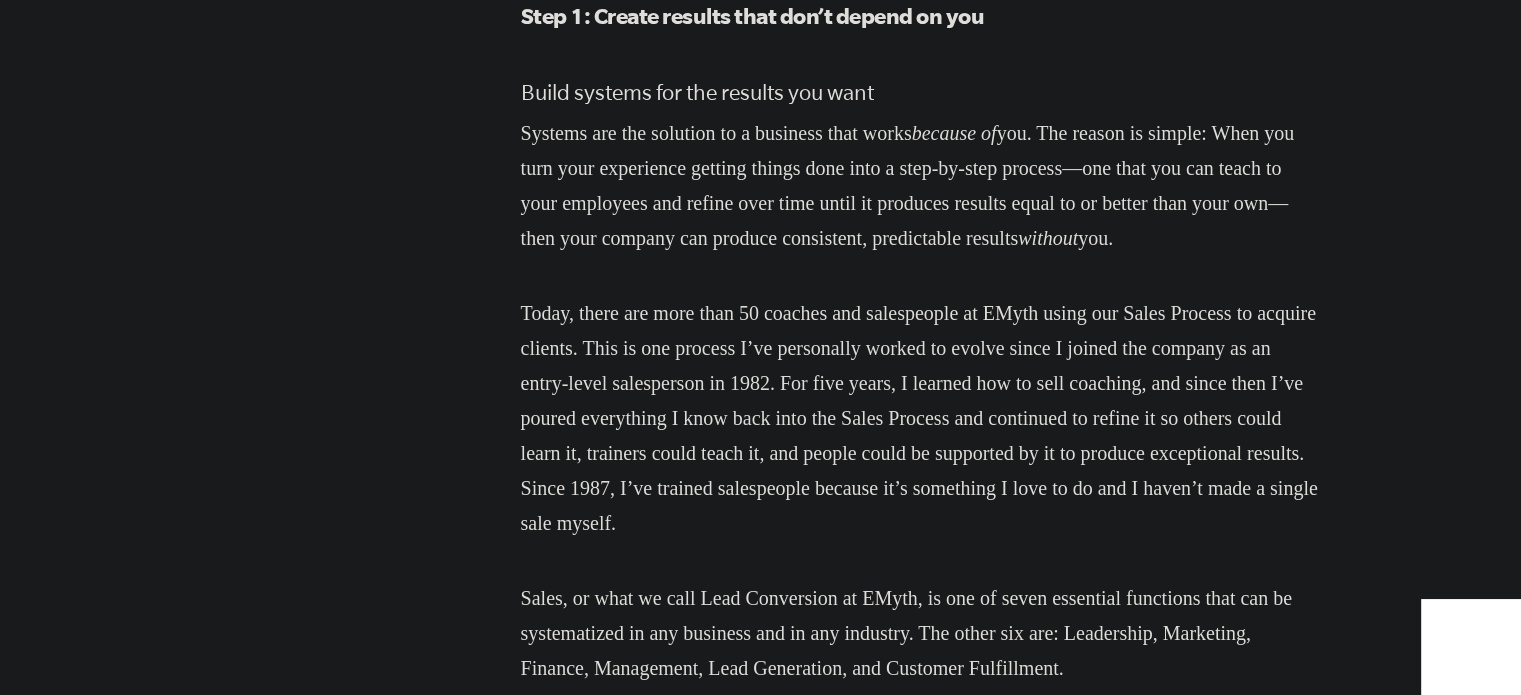 click on "This is the third post in our series, How to Build a Business That Doesn't Depend on You .  You can read the first post   here ,  the second  here , and the fourth  here .
Download the EMyth Roadmap
If you want to confidently step away from your business—whether it’s for two weeks, two months, or two years—you need to trust that two key dynamics in your business can operate consistently and predictably whether you’re there or not.
The first dynamic is the  results  your company produces. Your business needs to be able to achieve your financial targets for revenues, profit, growth, compensation, or whatever metrics are meaningful to you.
The second is your company  culture.  Your people need to rally around your vision and align with your company’s core values. They need to interact with customers, prospects, and each other so that the culture reflects how you want your company to act.
Once you’ve  made the choice because of  Part 2" at bounding box center [920, 1339] 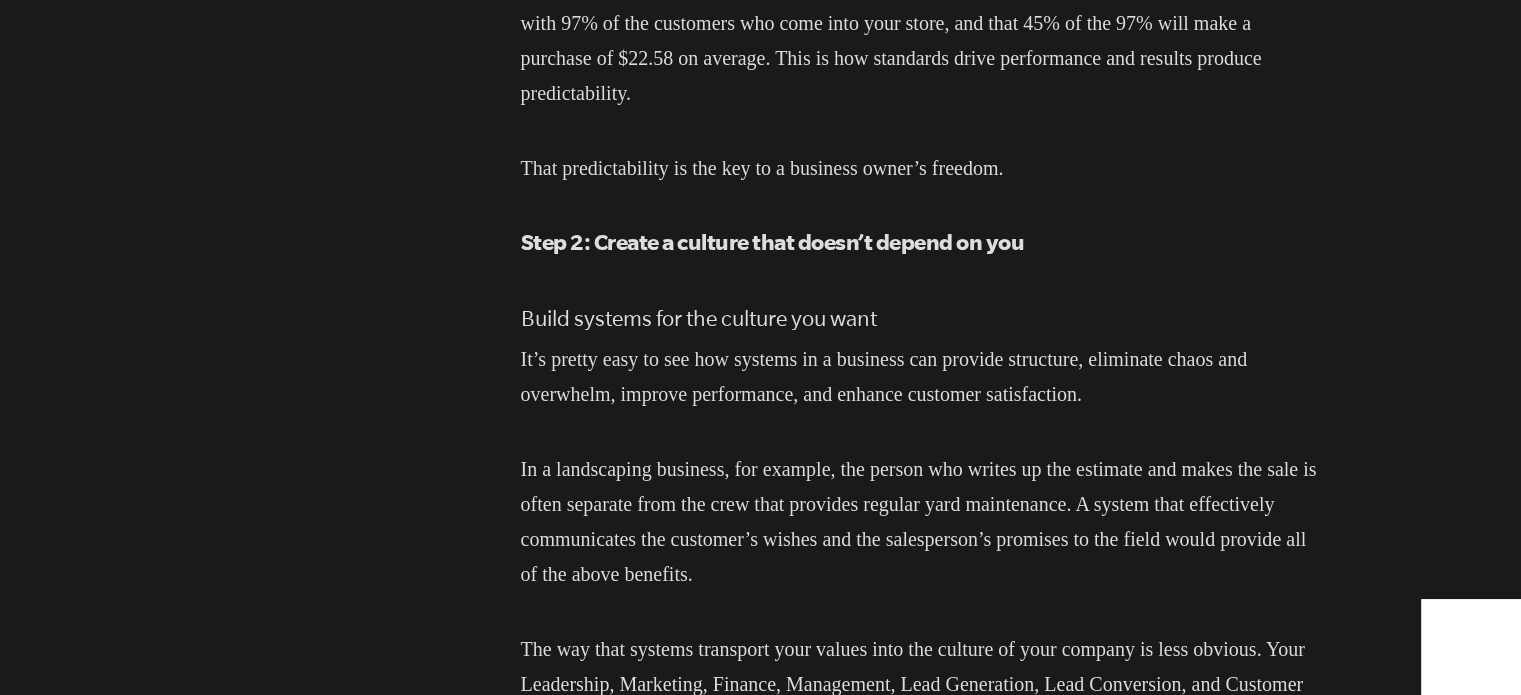 scroll, scrollTop: 4820, scrollLeft: 0, axis: vertical 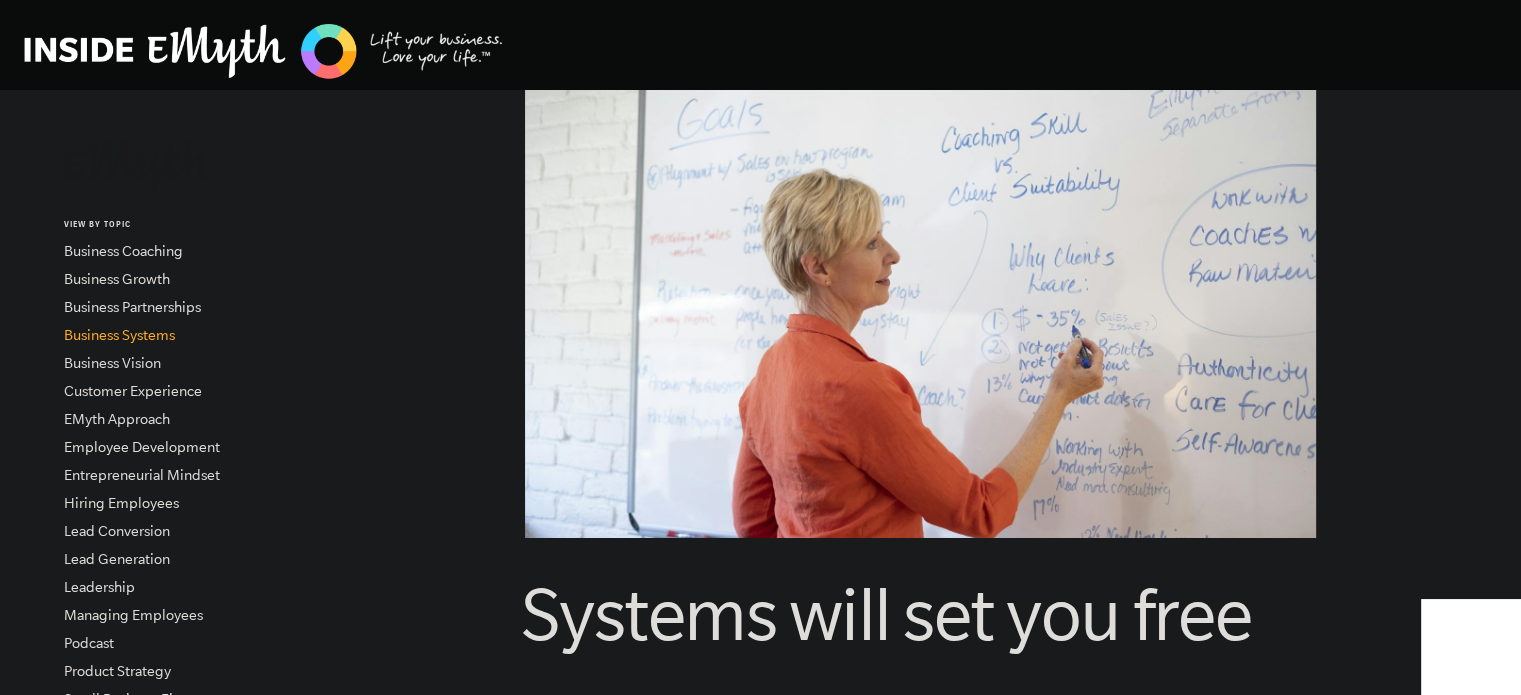 click on "Business Systems" at bounding box center [119, 335] 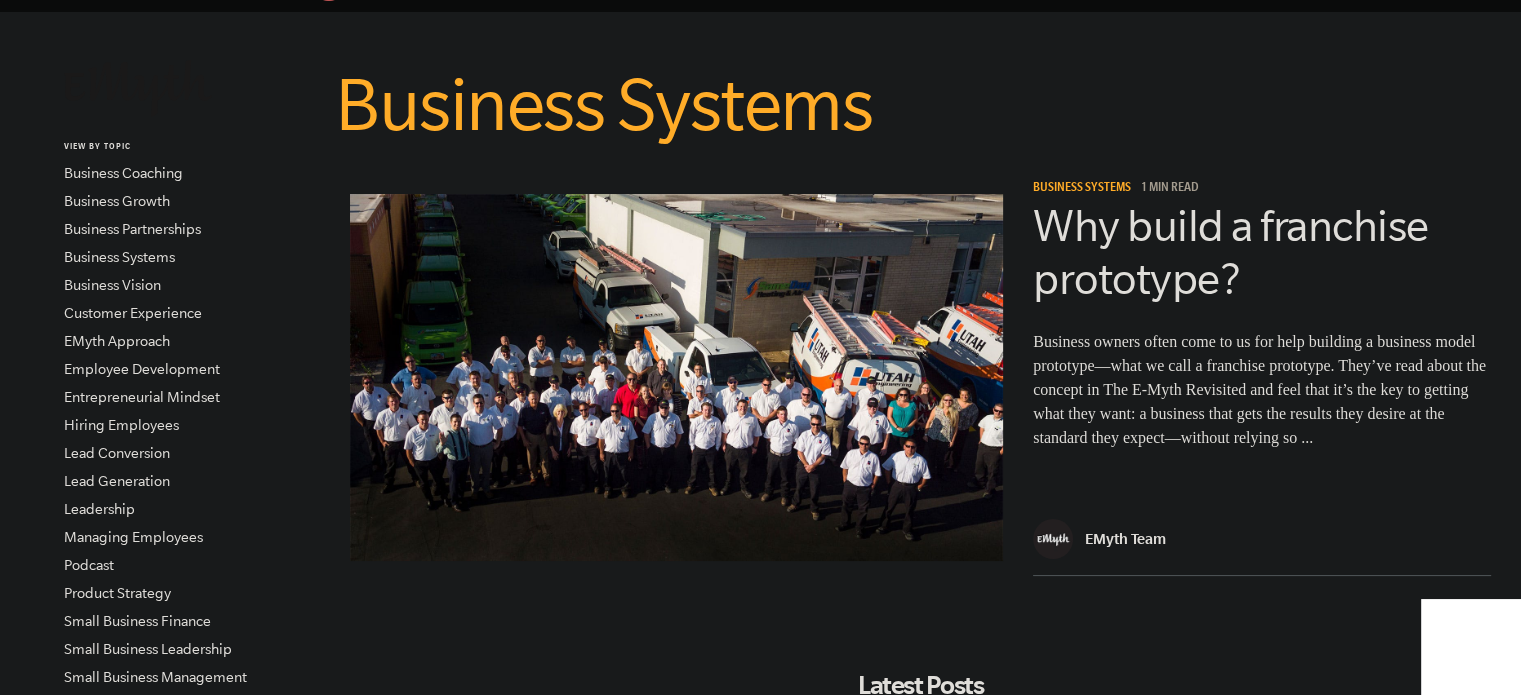 scroll, scrollTop: 80, scrollLeft: 0, axis: vertical 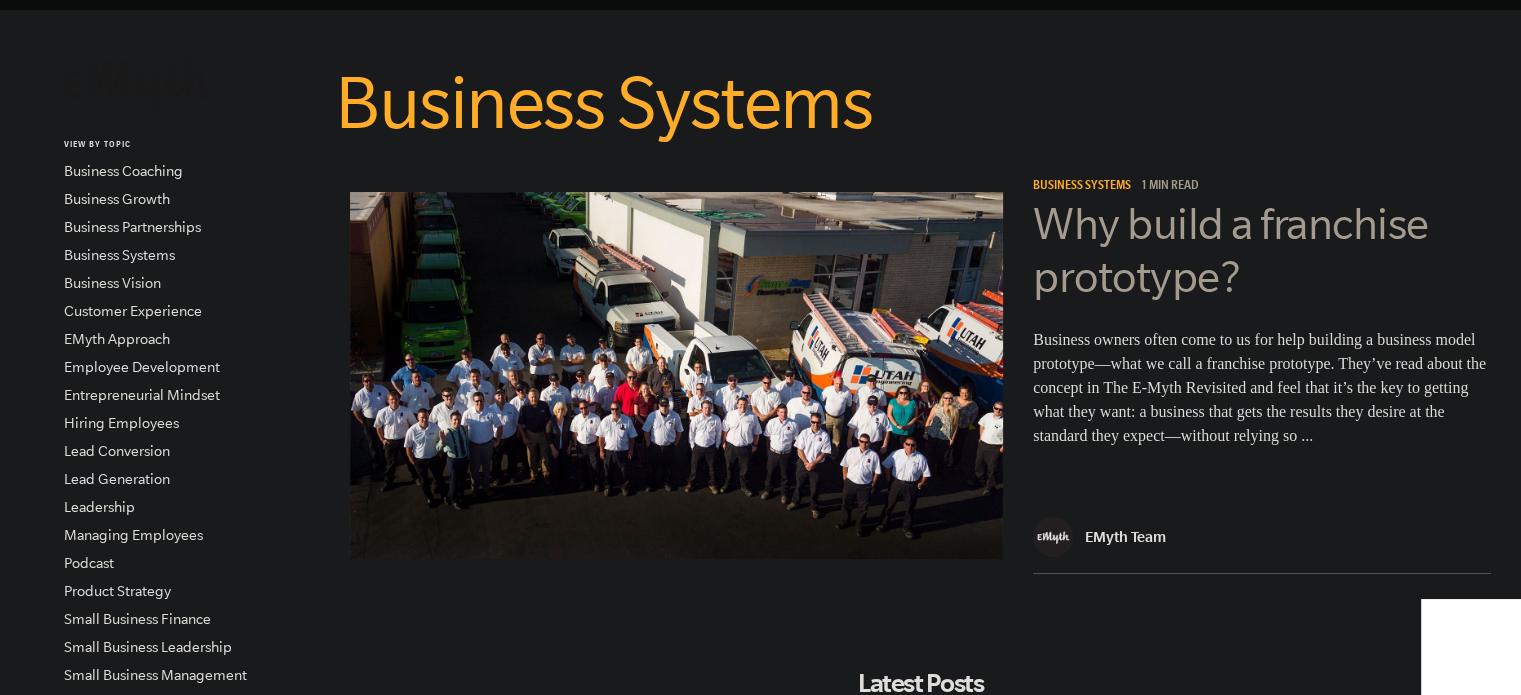 click on "Why build a franchise prototype?" at bounding box center [1231, 250] 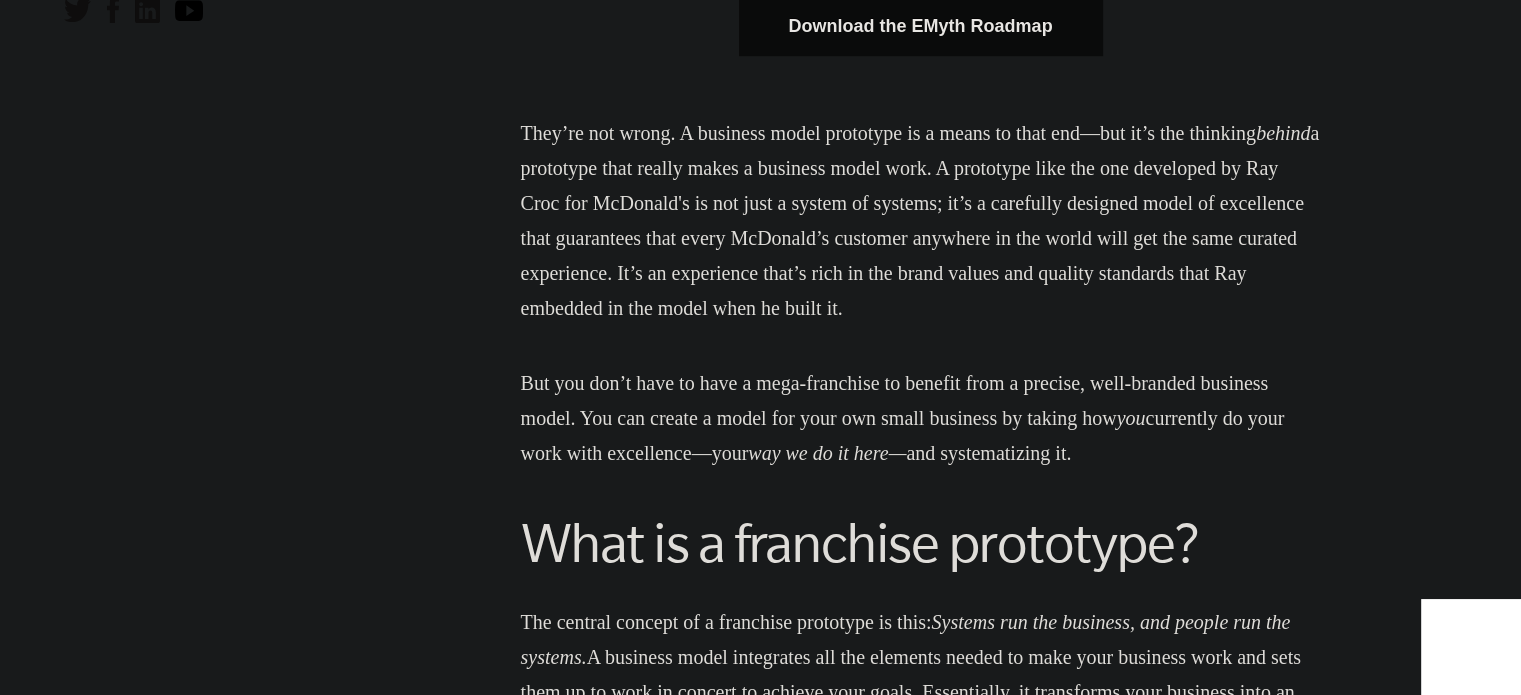 scroll, scrollTop: 1240, scrollLeft: 0, axis: vertical 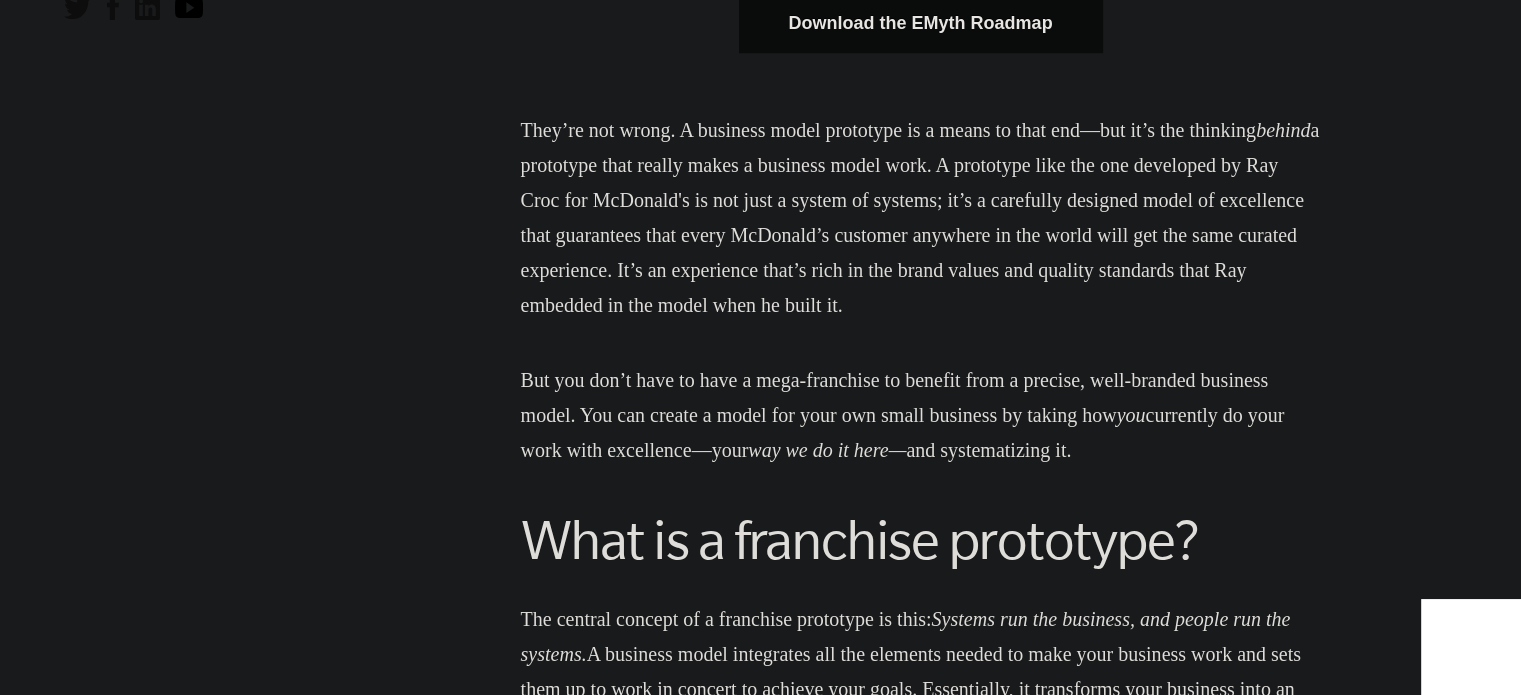 click on "Business owners often come to us for help building a business model prototype—what we call a franchise prototype. They’ve read about the concept in  The E-Myth Revisited  and feel that it’s the key to getting what they want: a business that gets the results they desire at the standard they expect— without  relying so much on them to get those results.
Download the EMyth Roadmap
They’re not wrong. A business model prototype is a means to that end—but it’s the thinking  behind  a prototype that really makes a business model work. A prototype like the one developed by Ray Croc for McDonald's is not just a system of systems; it’s a carefully designed model of excellence that guarantees that every McDonald’s customer anywhere in the world will get the same curated experience. It’s an experience that’s rich in the brand values and quality standards that Ray embedded in the model when he built it." at bounding box center [920, 1714] 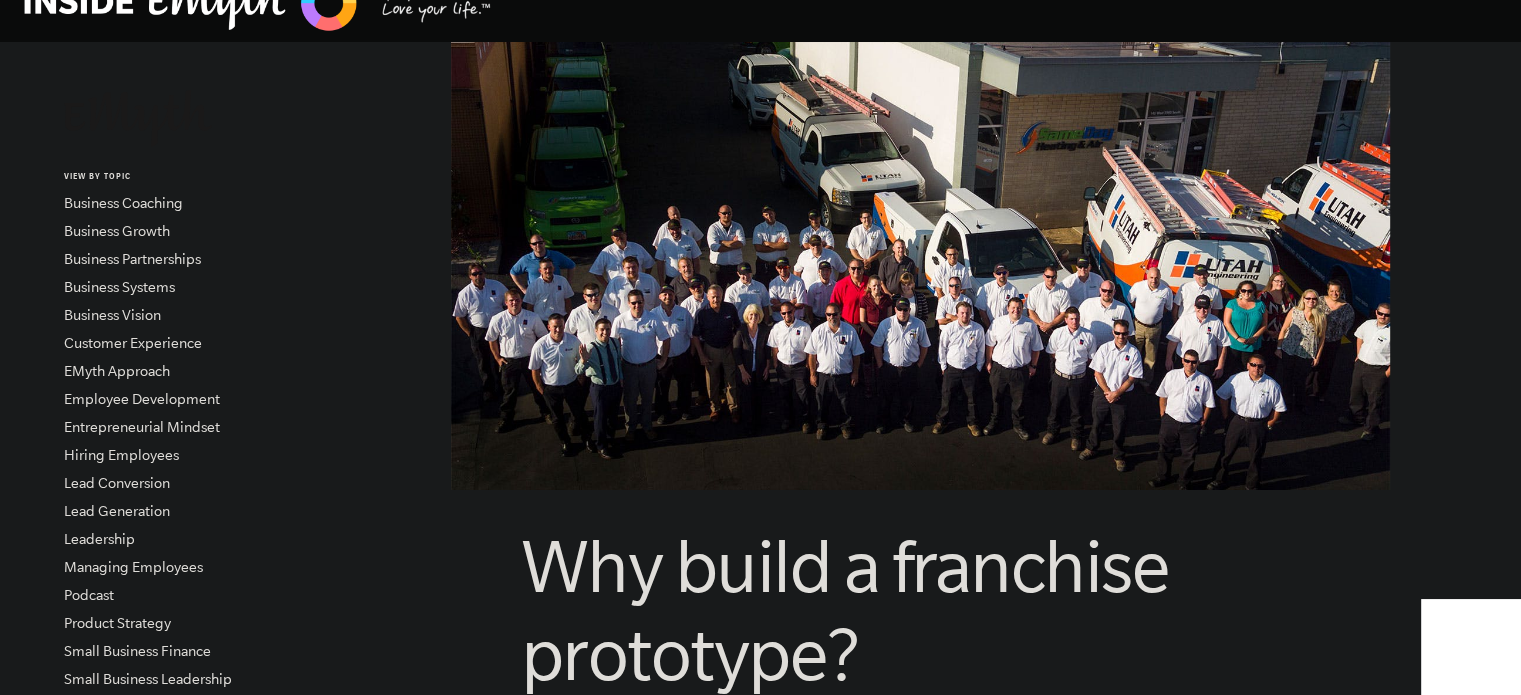 scroll, scrollTop: 80, scrollLeft: 0, axis: vertical 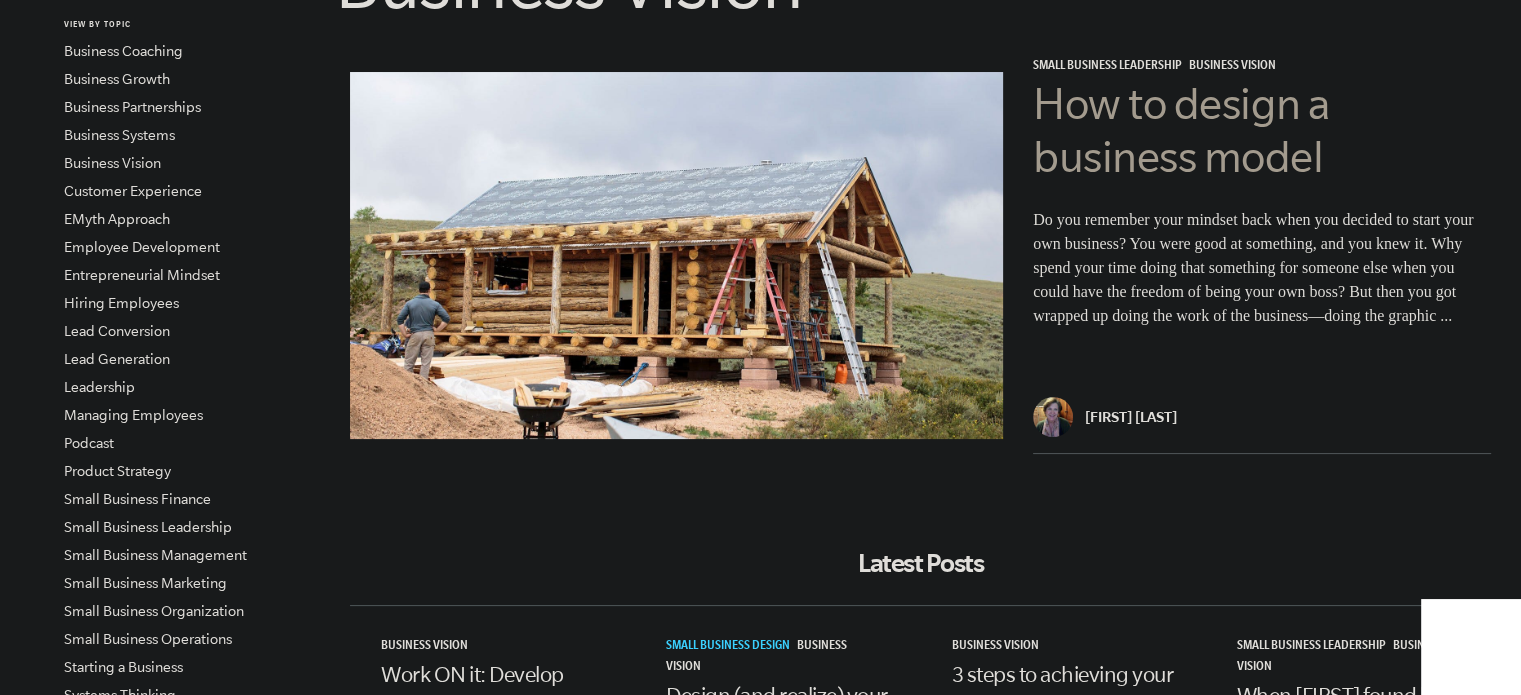click on "How to design a business model" at bounding box center [1181, 130] 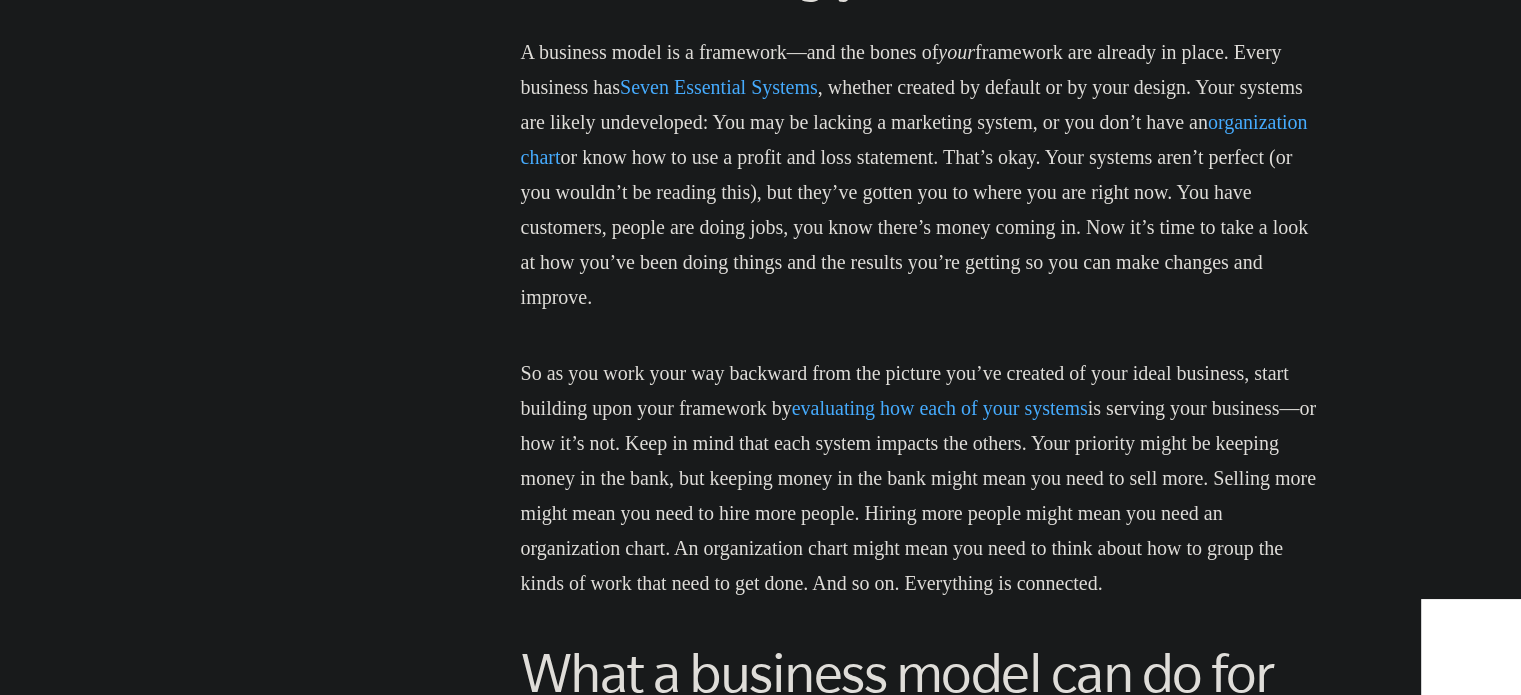 scroll, scrollTop: 3480, scrollLeft: 0, axis: vertical 